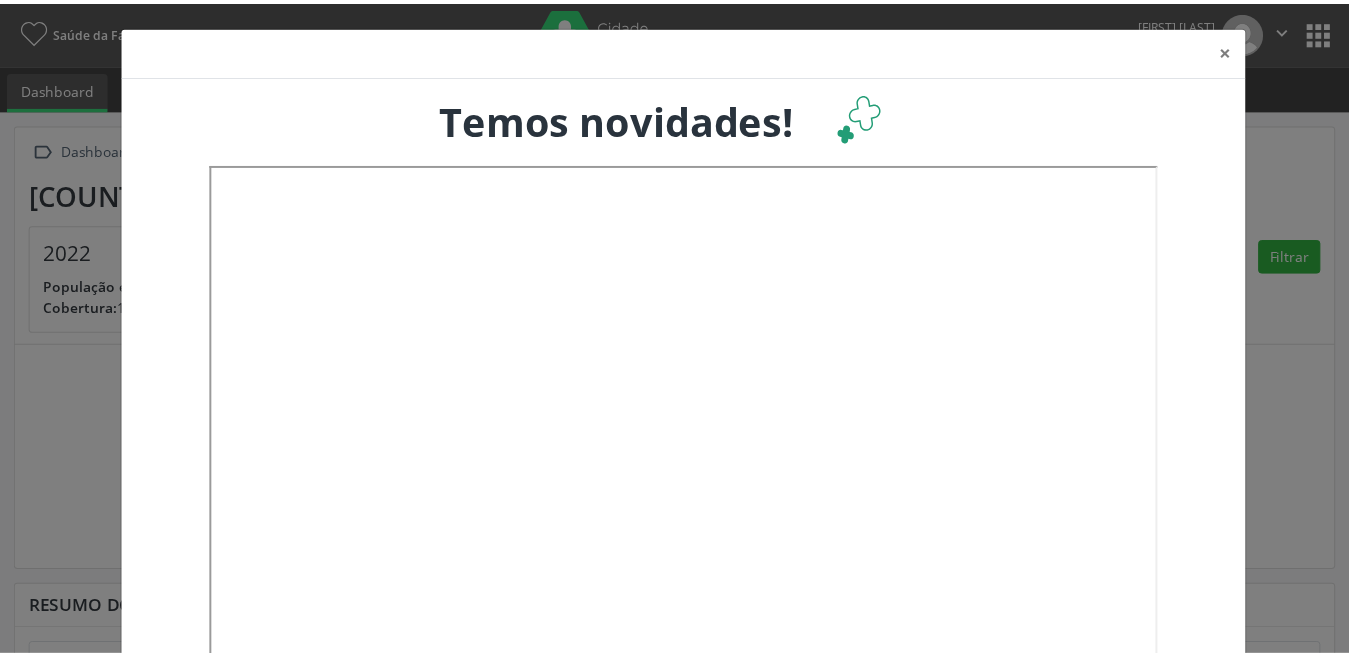 scroll, scrollTop: 0, scrollLeft: 0, axis: both 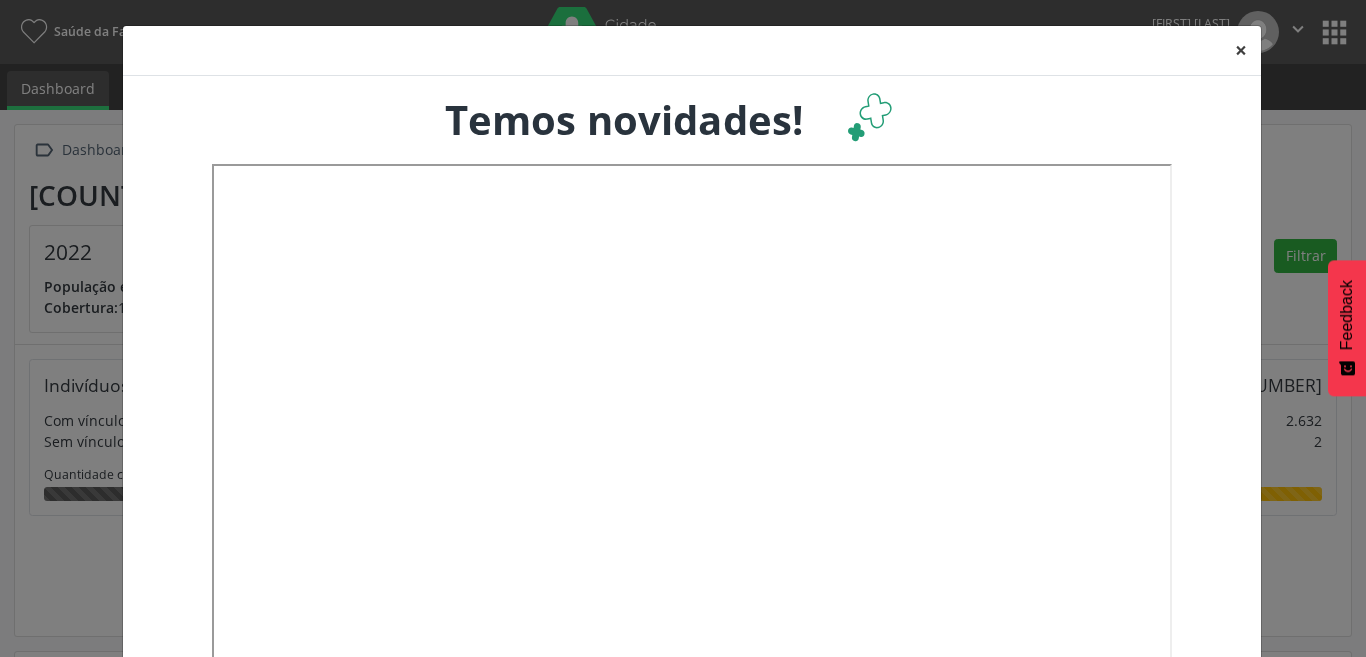 click on "×" at bounding box center [1241, 50] 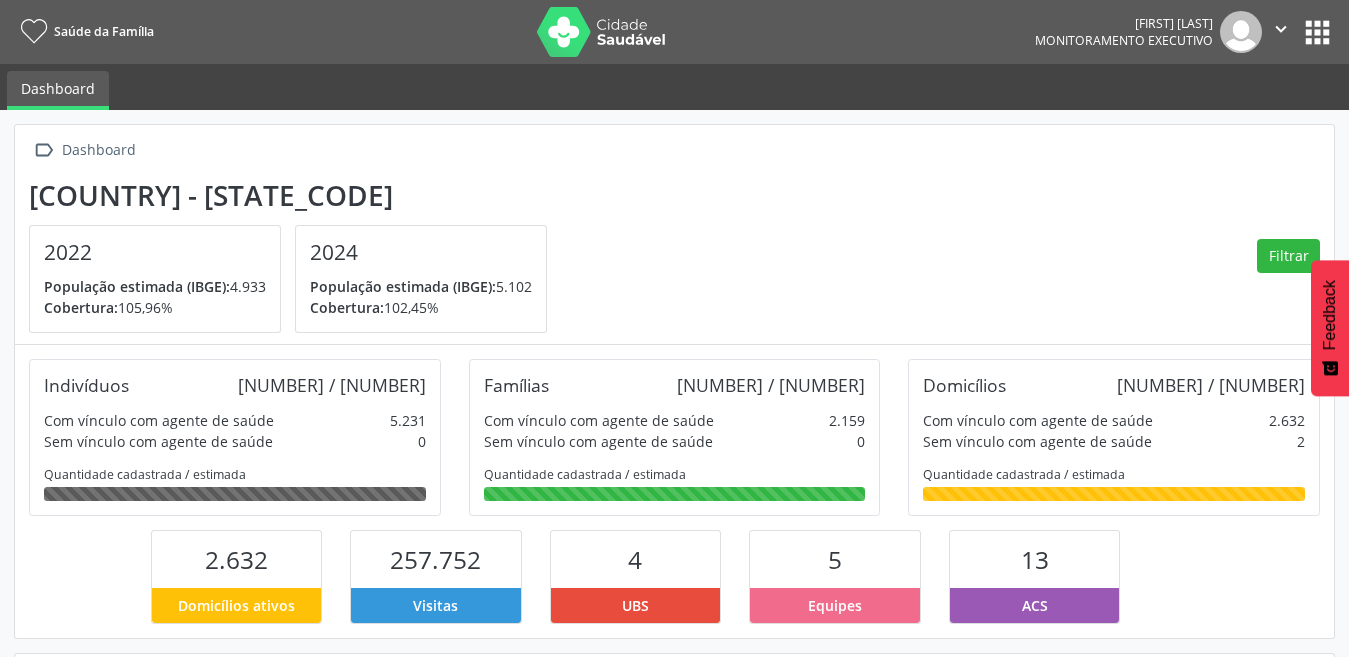 scroll, scrollTop: 999668, scrollLeft: 999560, axis: both 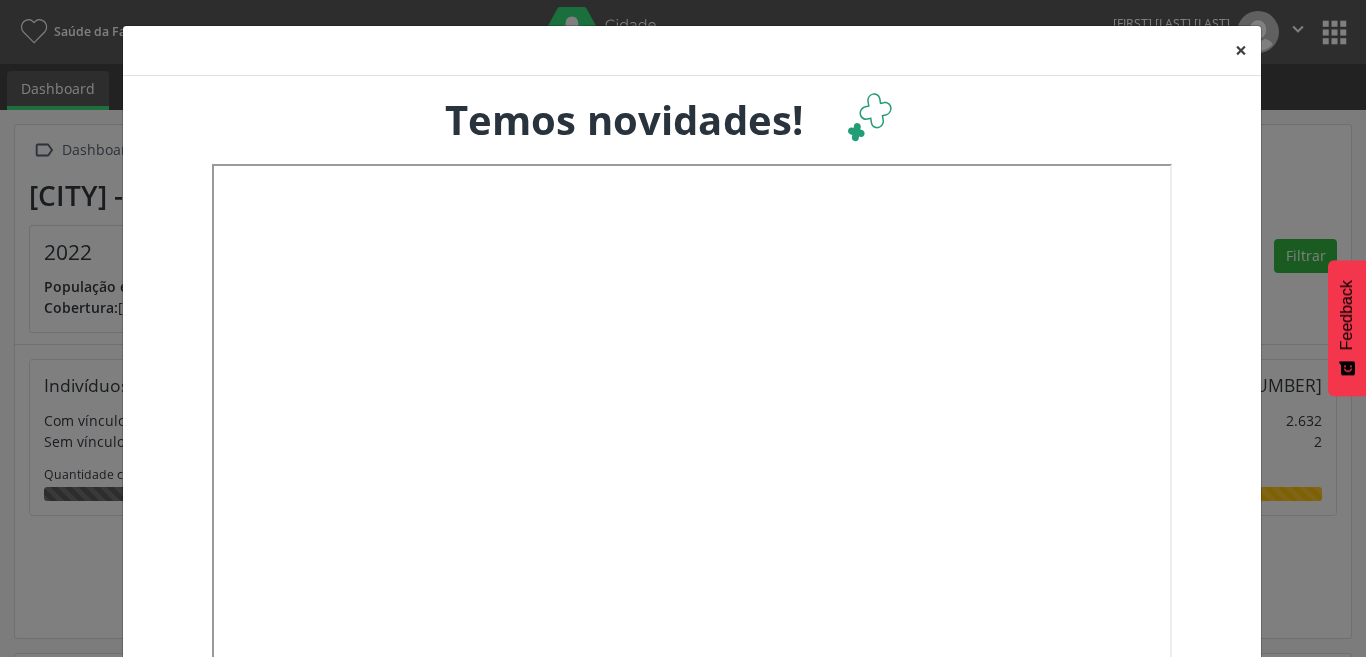 click on "×" at bounding box center [1241, 50] 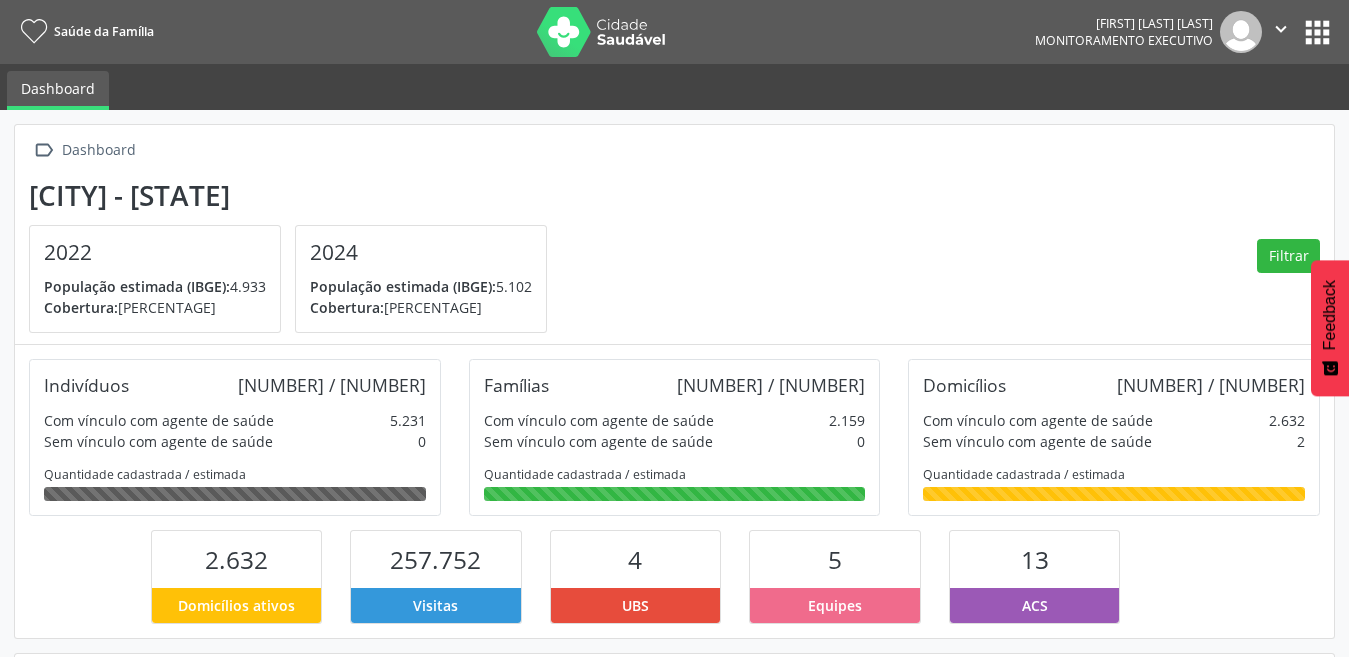 scroll, scrollTop: 999668, scrollLeft: 999560, axis: both 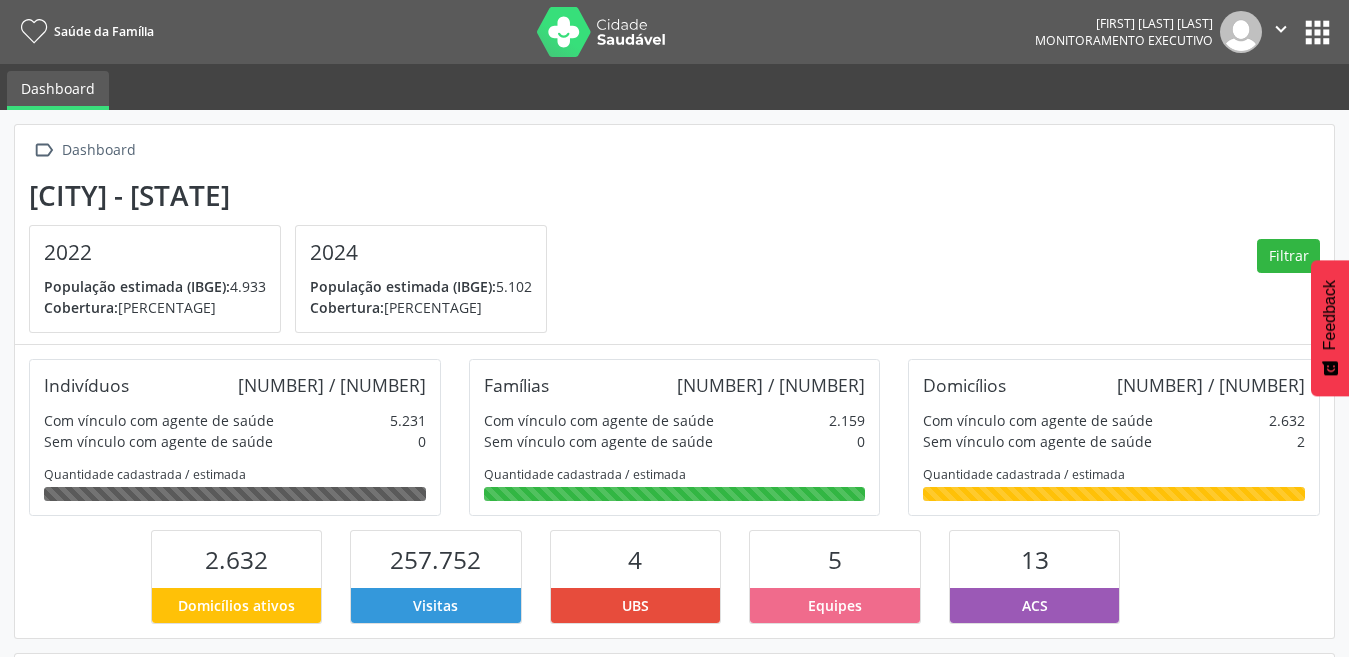 click on "" at bounding box center (1281, 29) 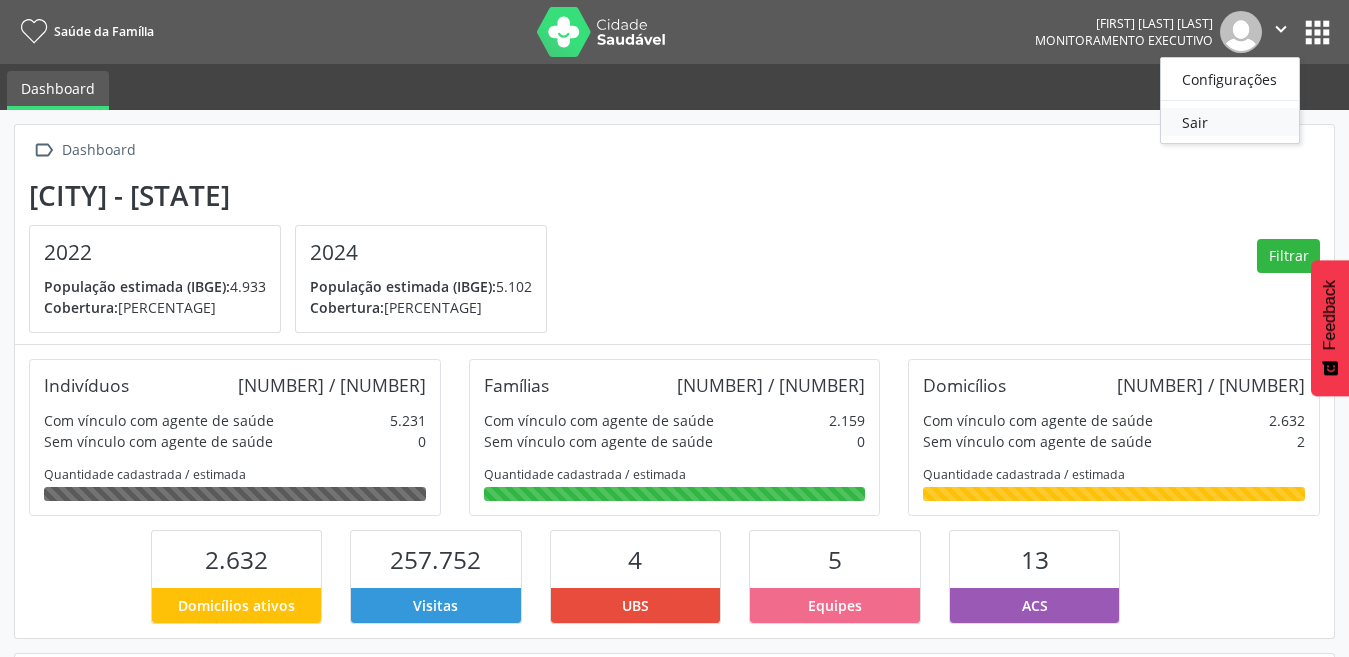 click on "Sair" at bounding box center [1230, 122] 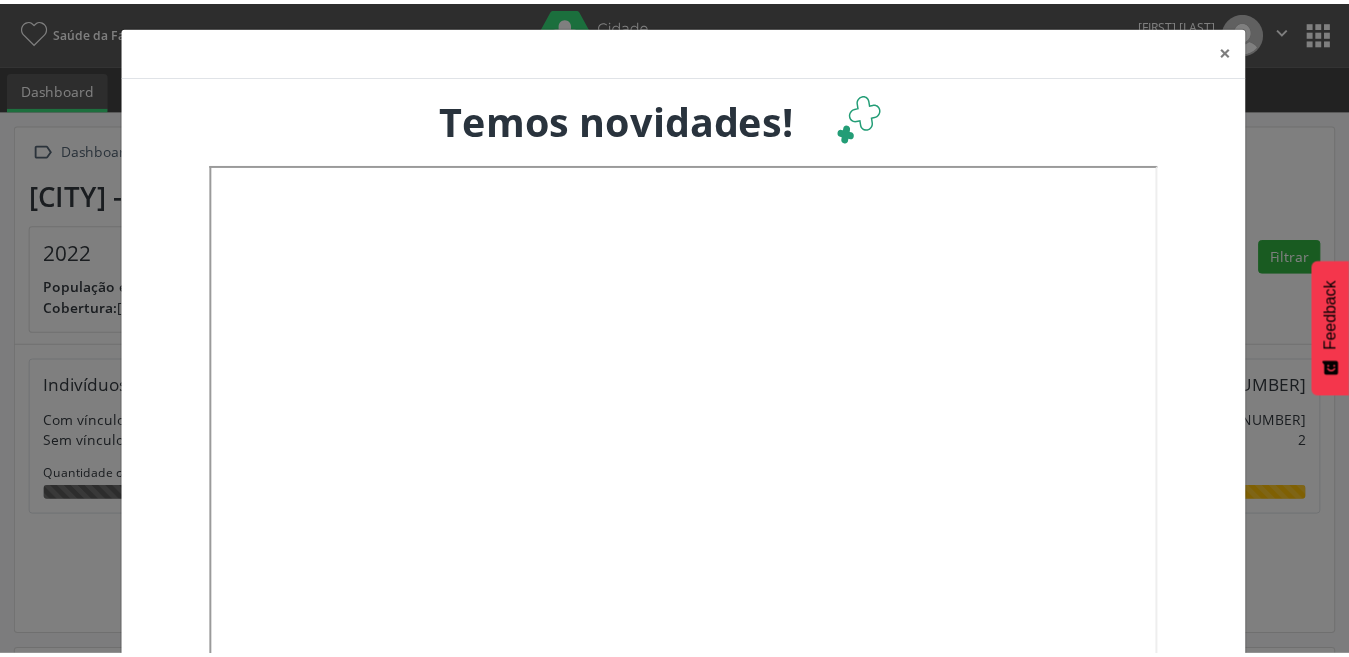 scroll, scrollTop: 0, scrollLeft: 0, axis: both 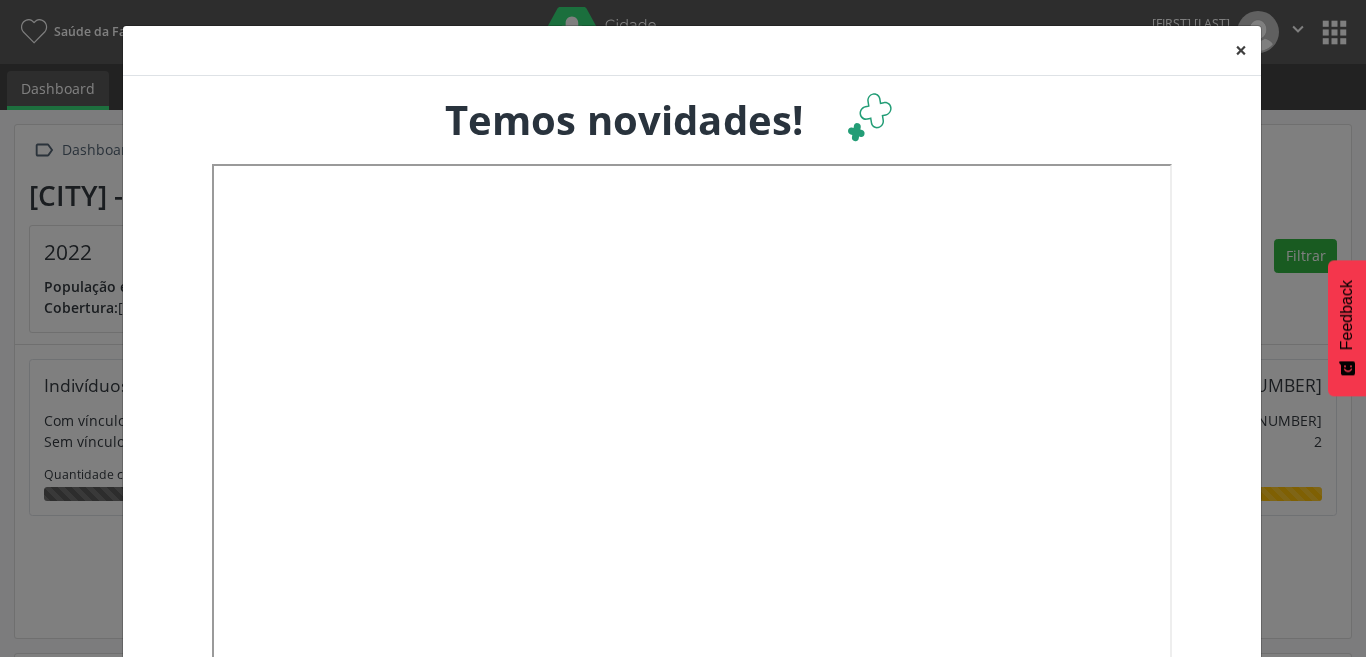 click on "×" at bounding box center (1241, 50) 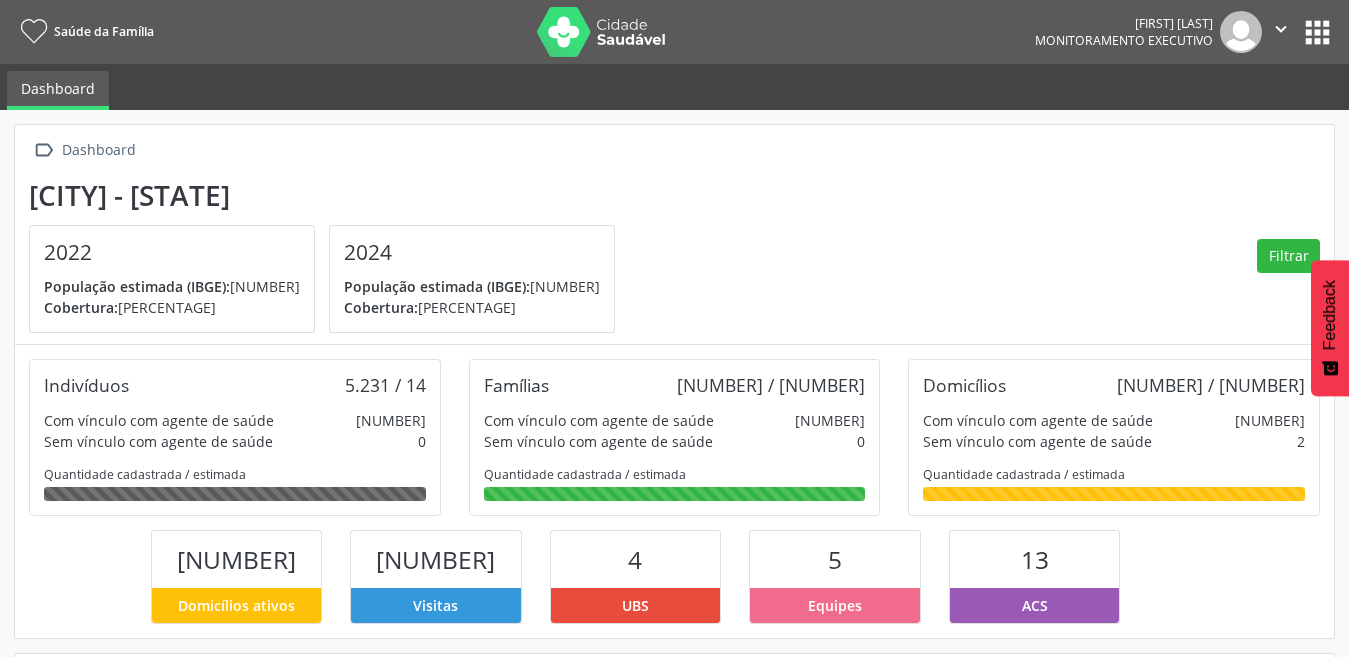 scroll, scrollTop: 999668, scrollLeft: 999560, axis: both 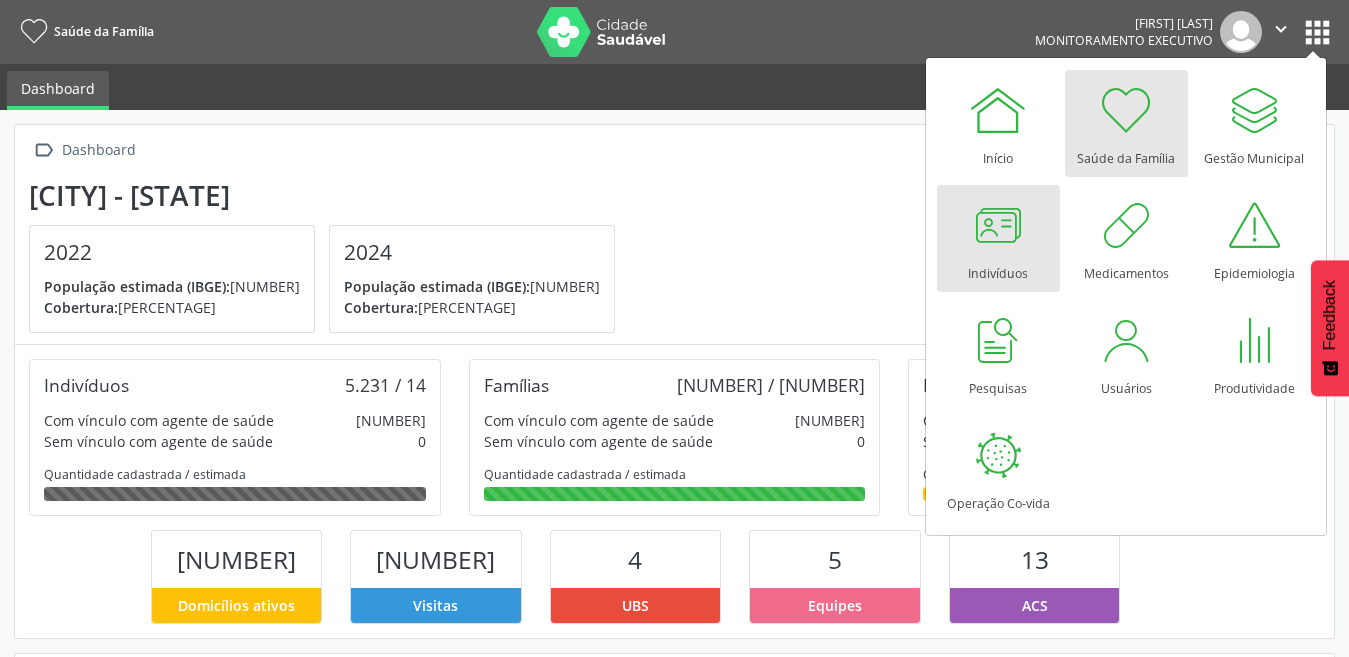 click at bounding box center (998, 225) 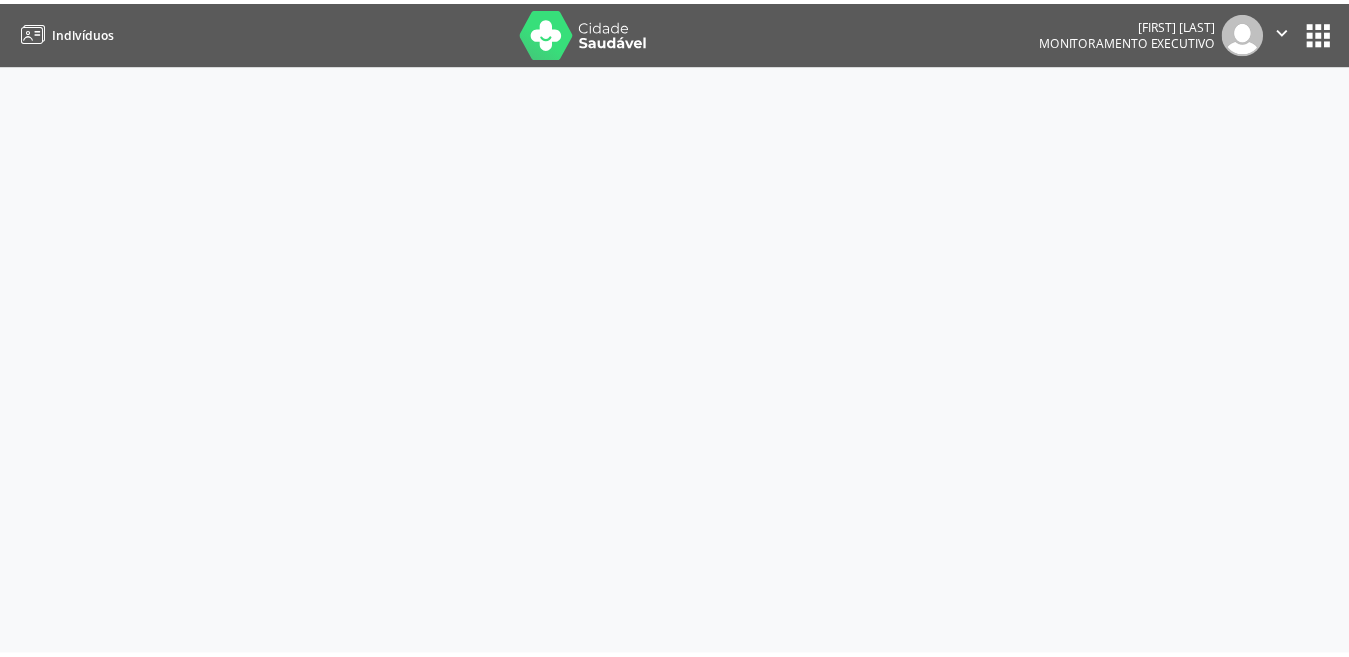 scroll, scrollTop: 0, scrollLeft: 0, axis: both 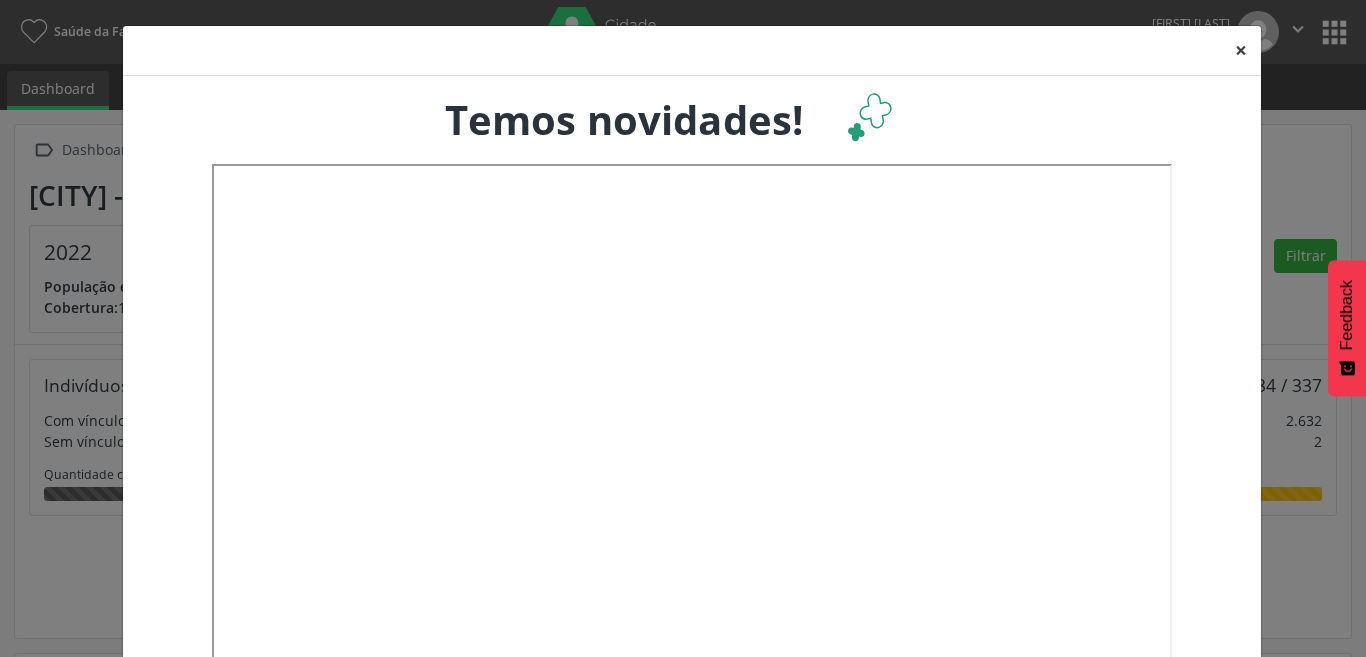 click on "×" at bounding box center (1241, 50) 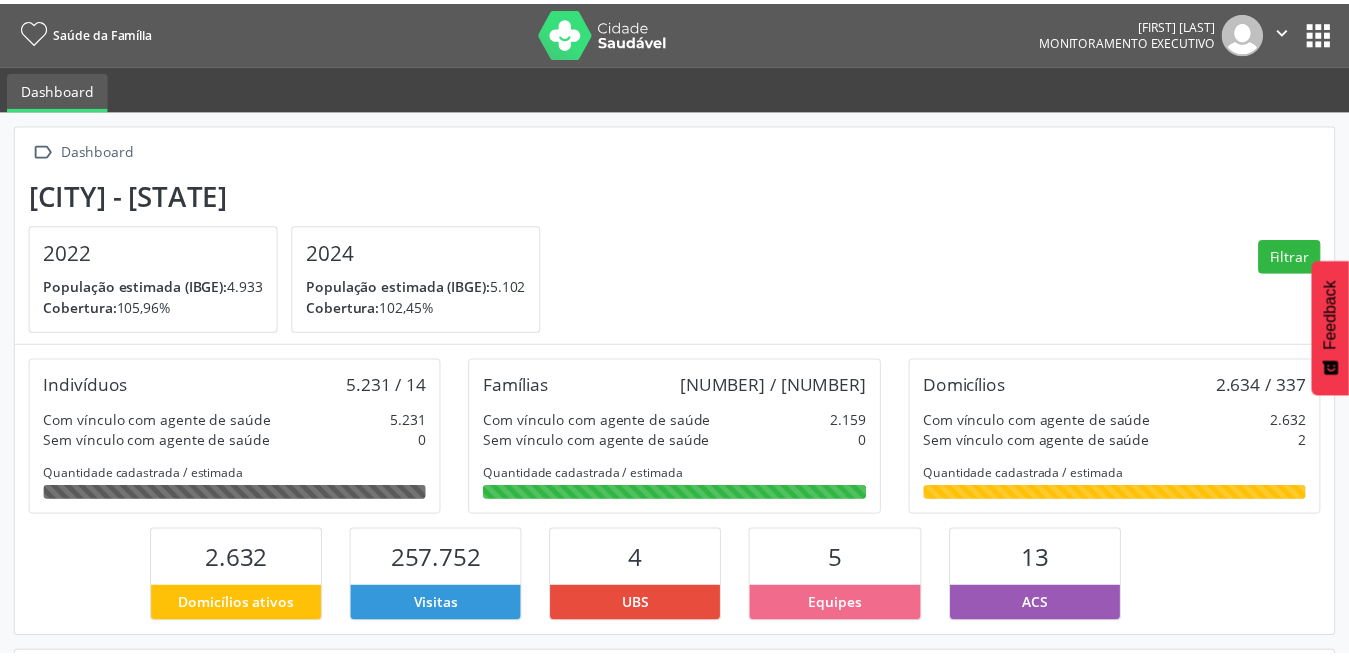 scroll, scrollTop: 332, scrollLeft: 439, axis: both 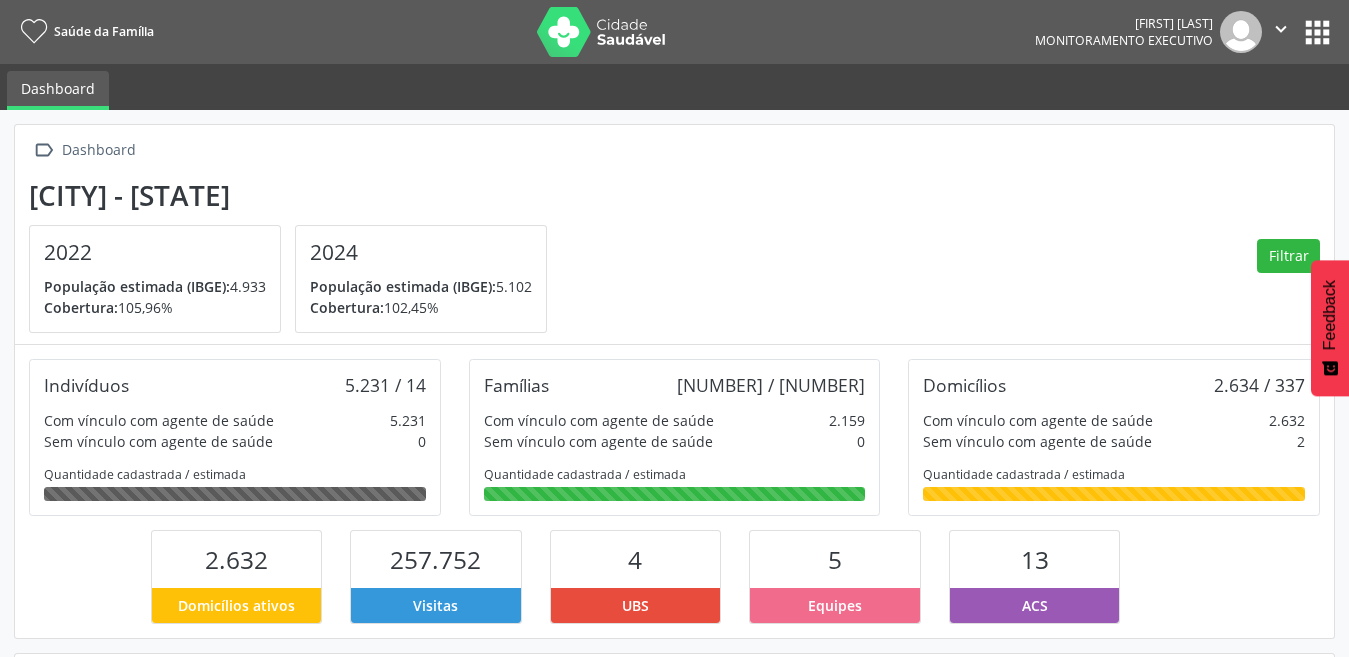 click on "" at bounding box center [1281, 29] 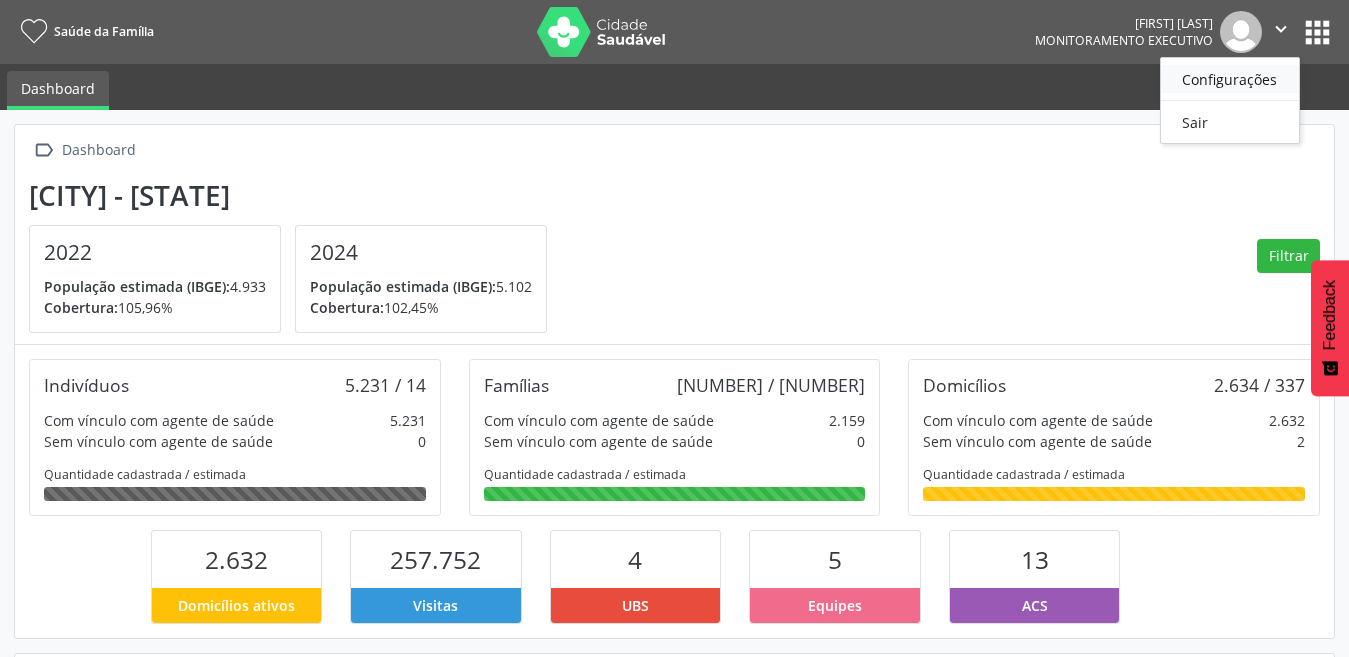 click on "Configurações" at bounding box center [1230, 79] 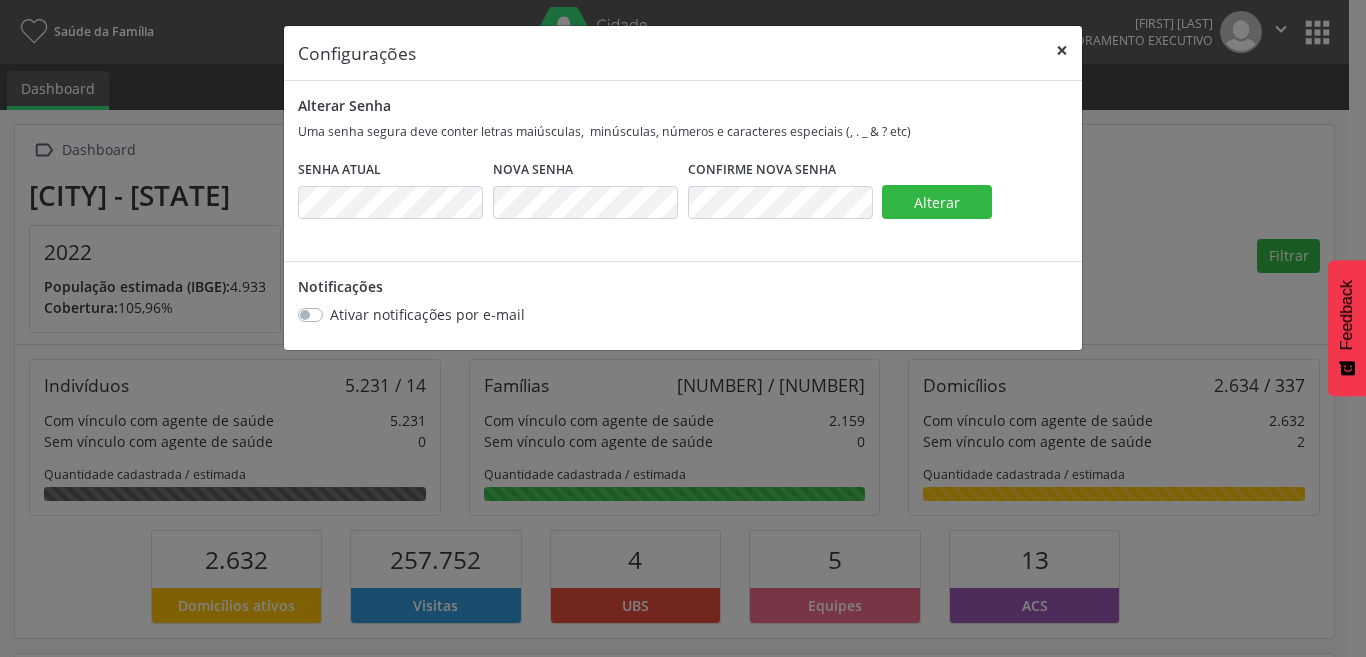 click on "×" at bounding box center [1062, 50] 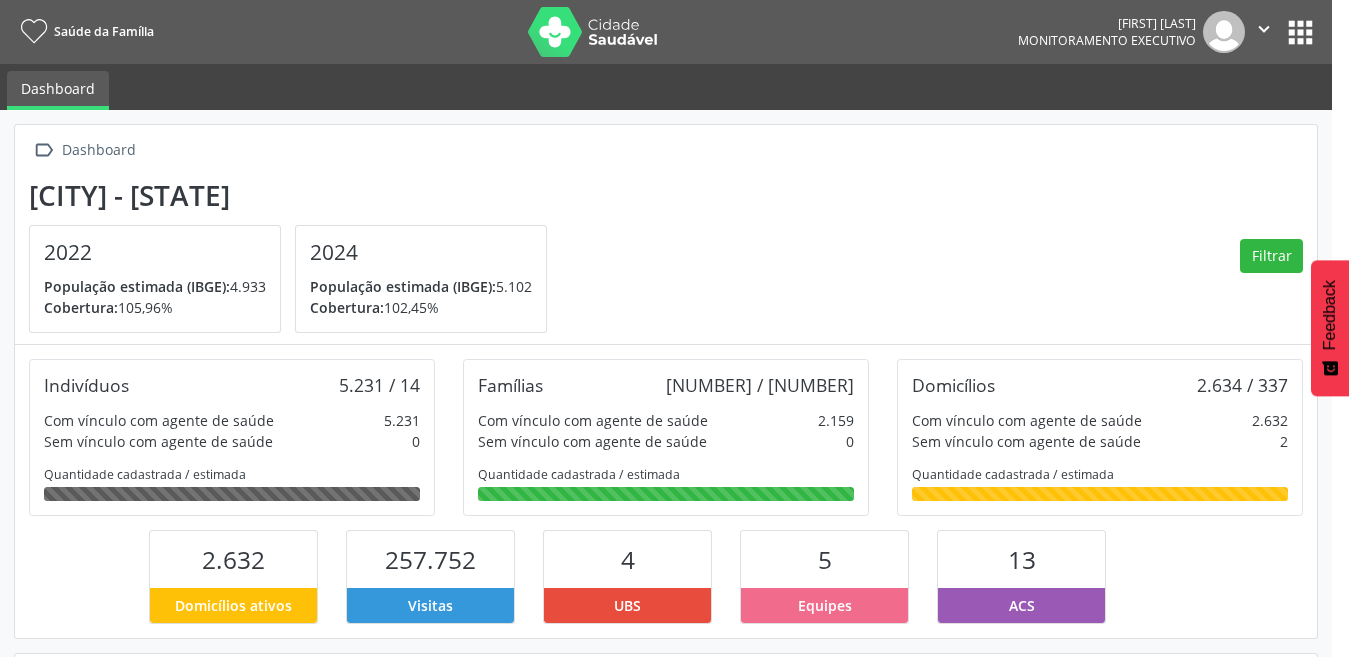 scroll, scrollTop: 999668, scrollLeft: 999560, axis: both 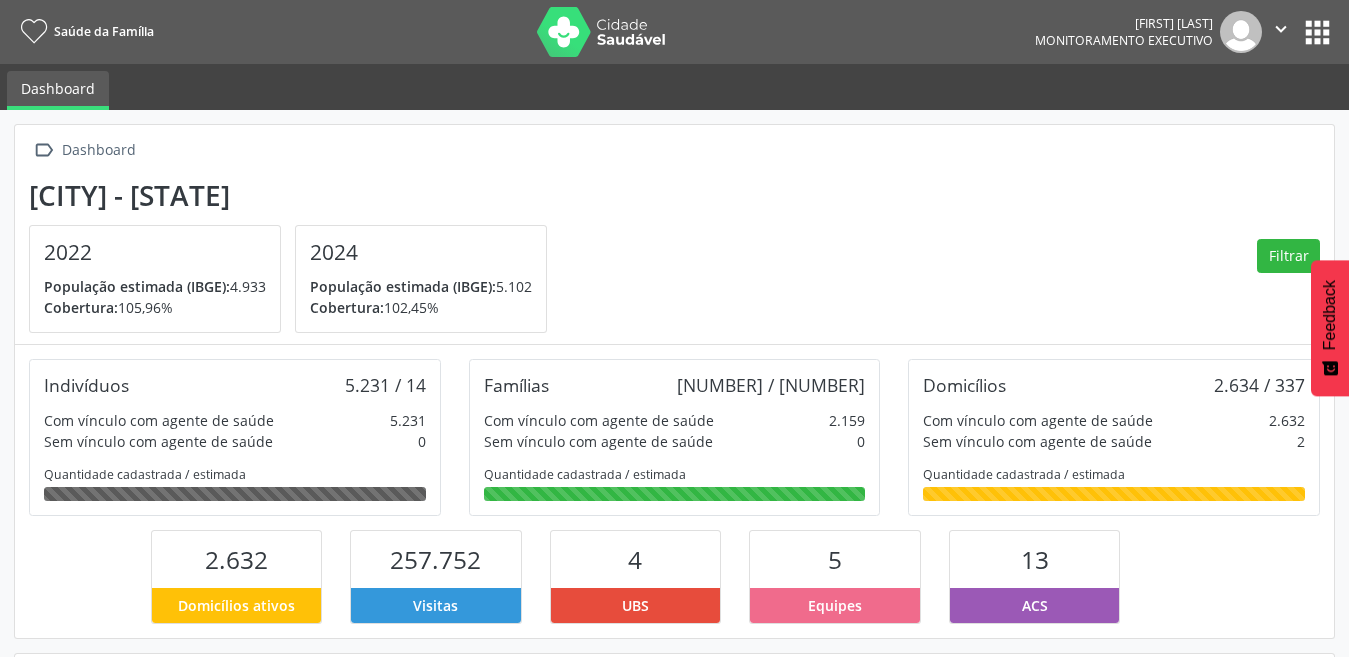 click on "apps" at bounding box center (1317, 32) 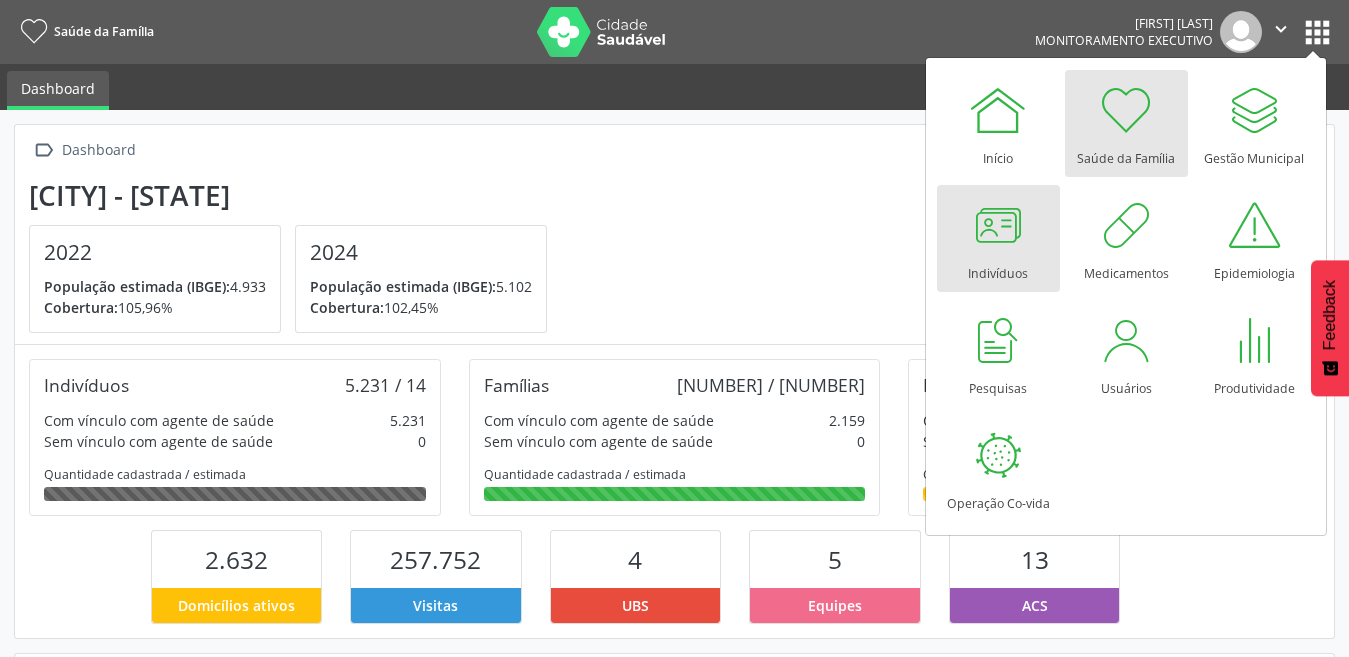 click at bounding box center [998, 225] 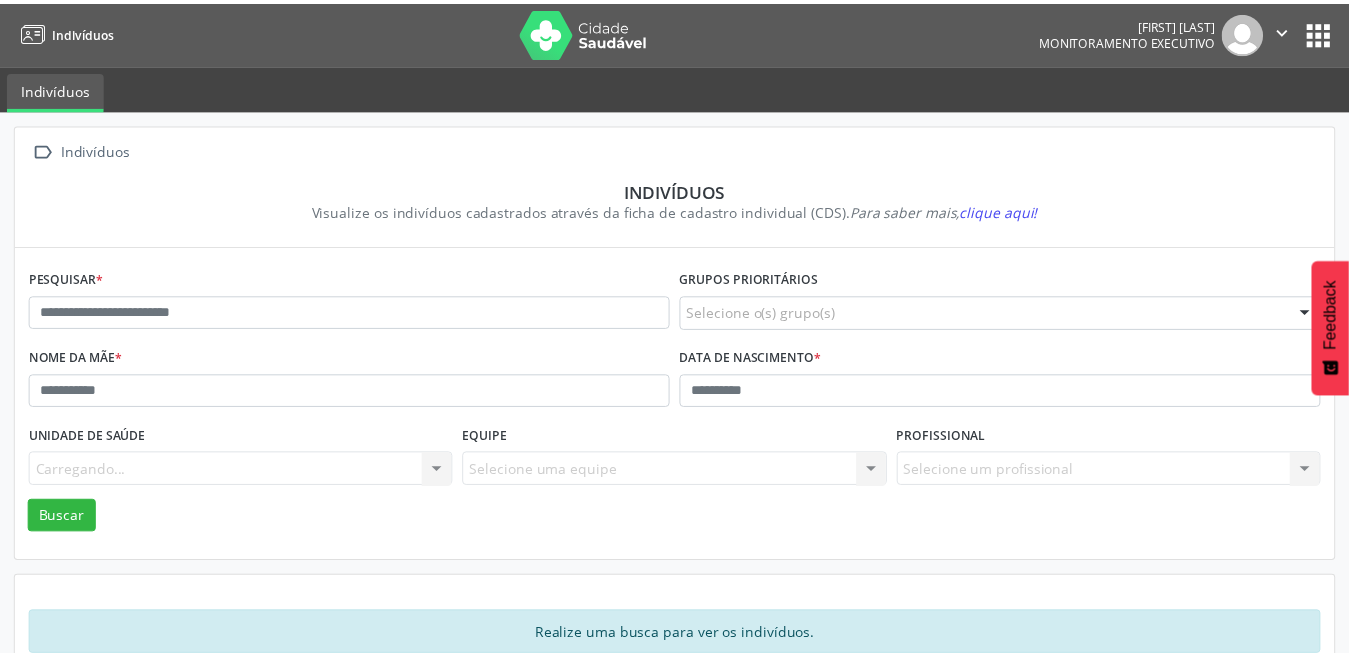 scroll, scrollTop: 0, scrollLeft: 0, axis: both 